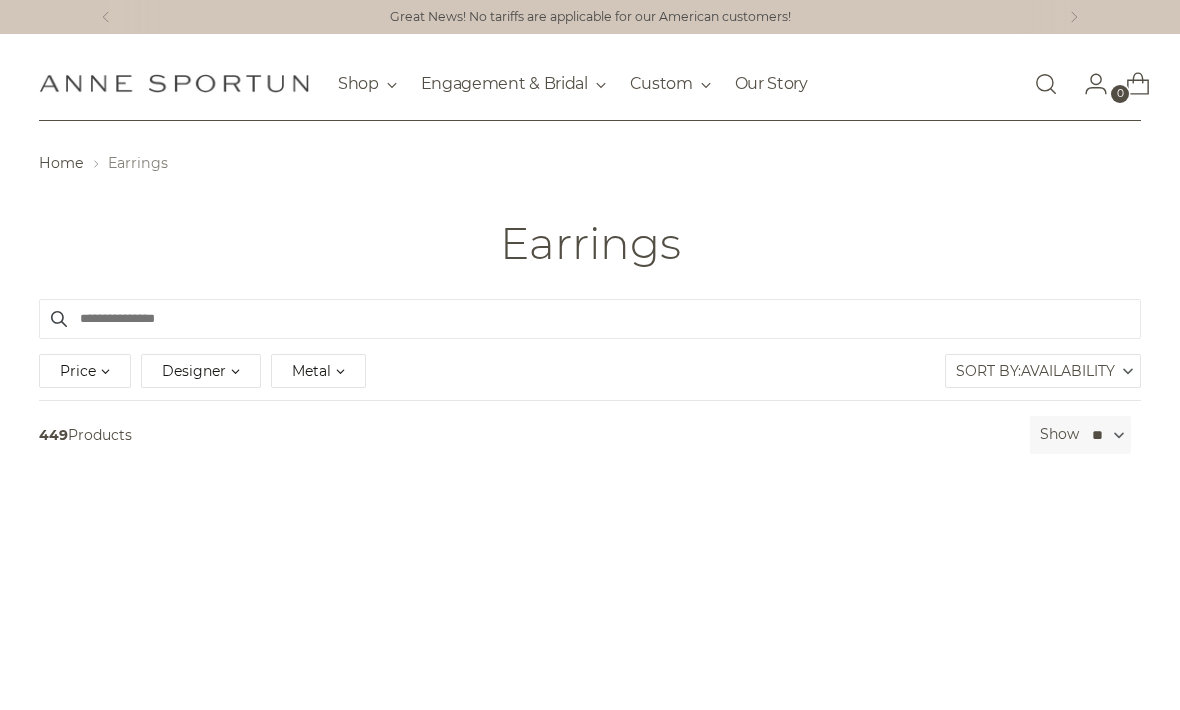 scroll, scrollTop: 0, scrollLeft: 0, axis: both 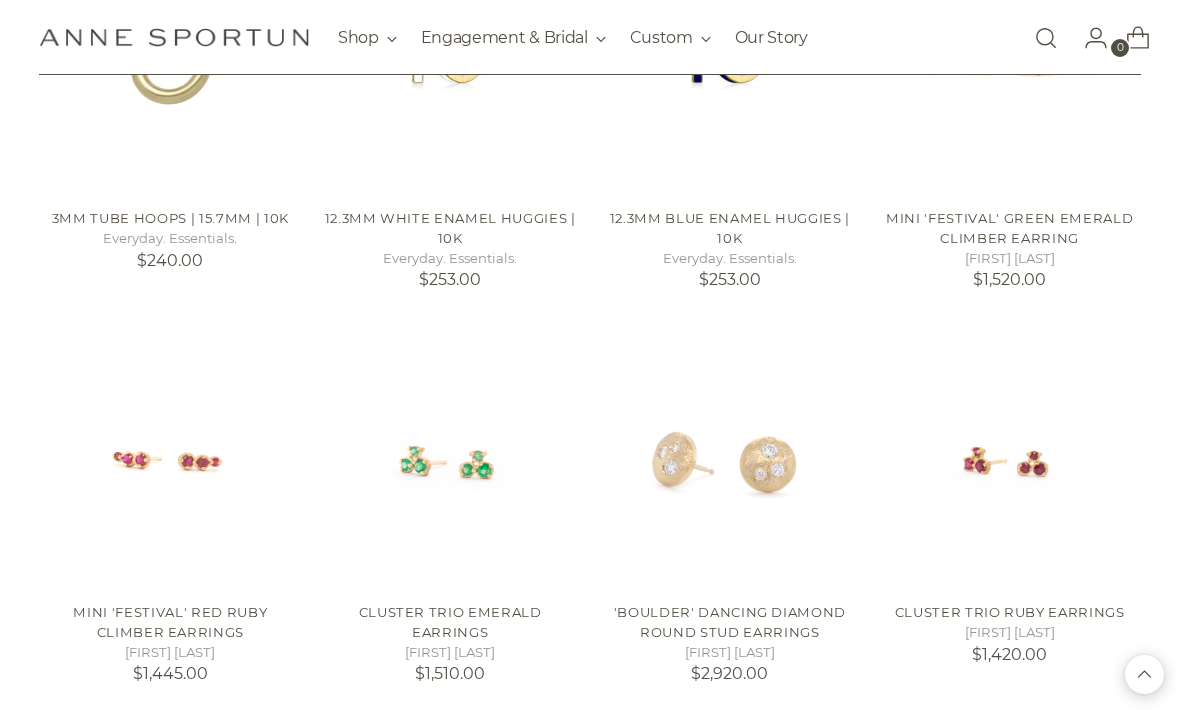 click at bounding box center [170, 849] 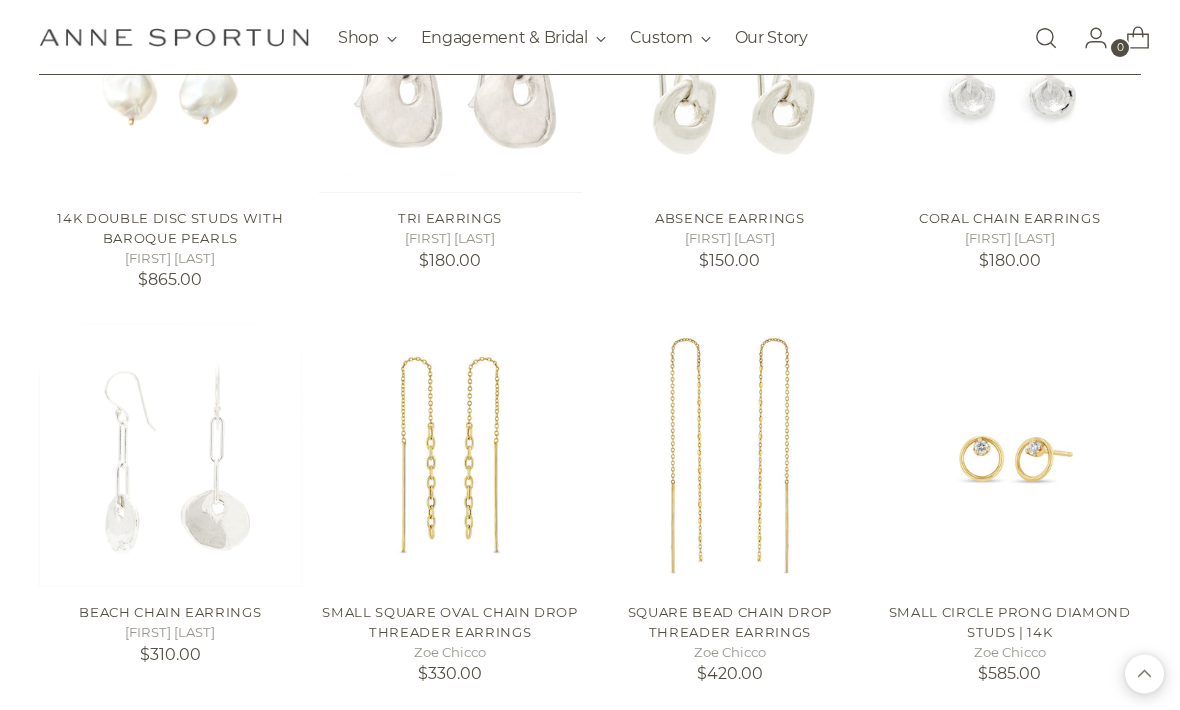 scroll, scrollTop: 17886, scrollLeft: 0, axis: vertical 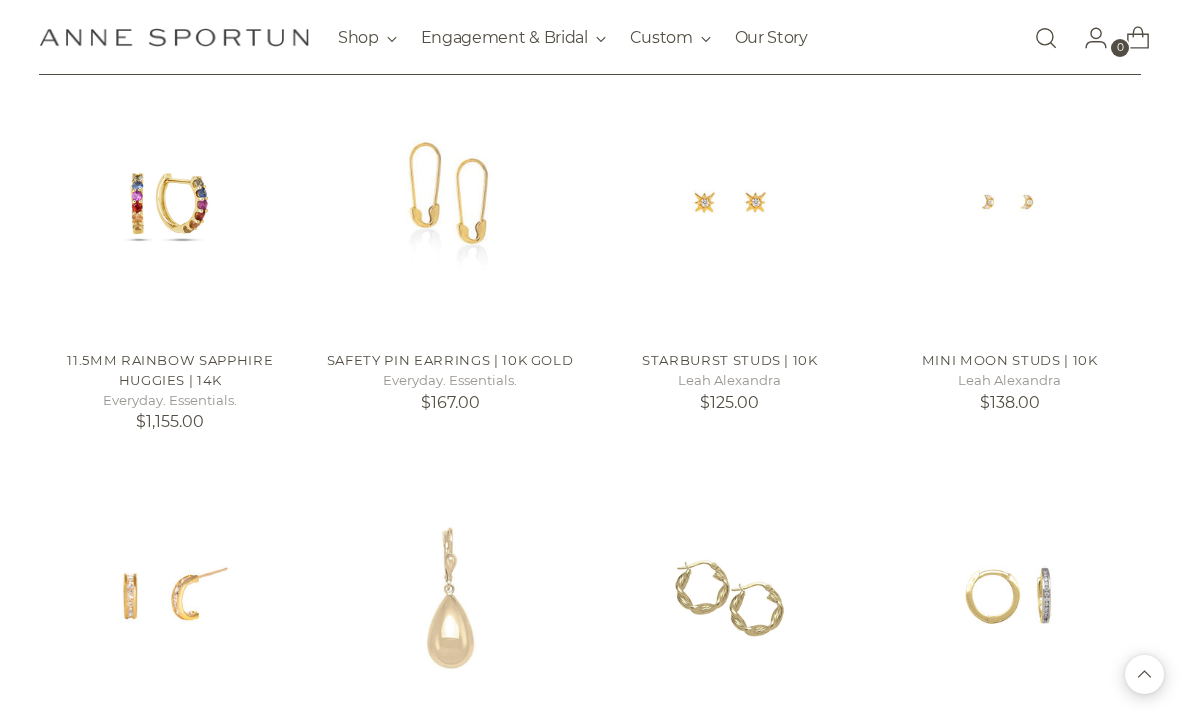 click at bounding box center (170, 597) 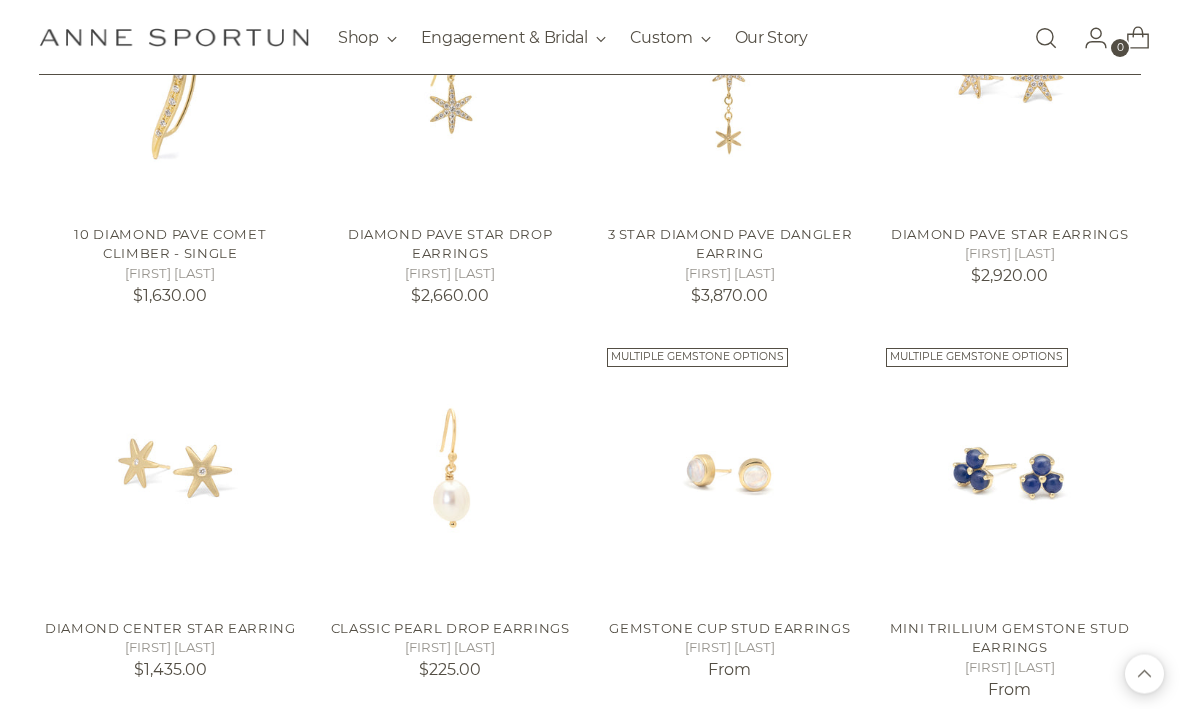 scroll, scrollTop: 32763, scrollLeft: 0, axis: vertical 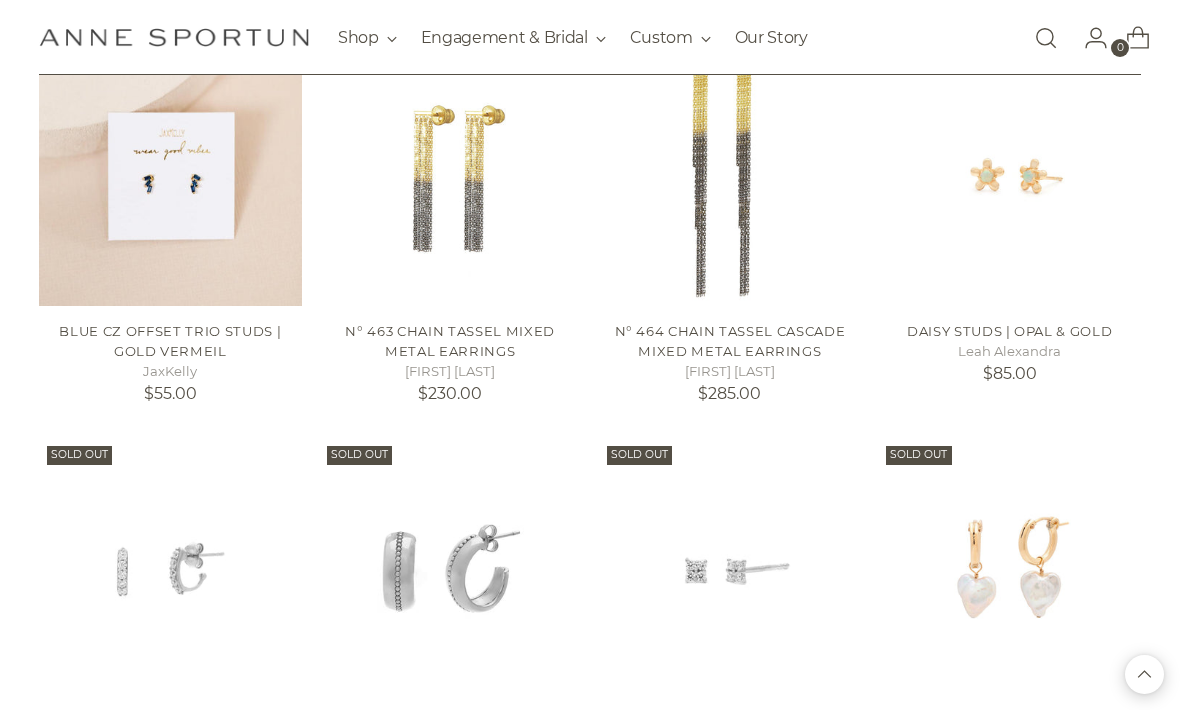 click at bounding box center [730, 569] 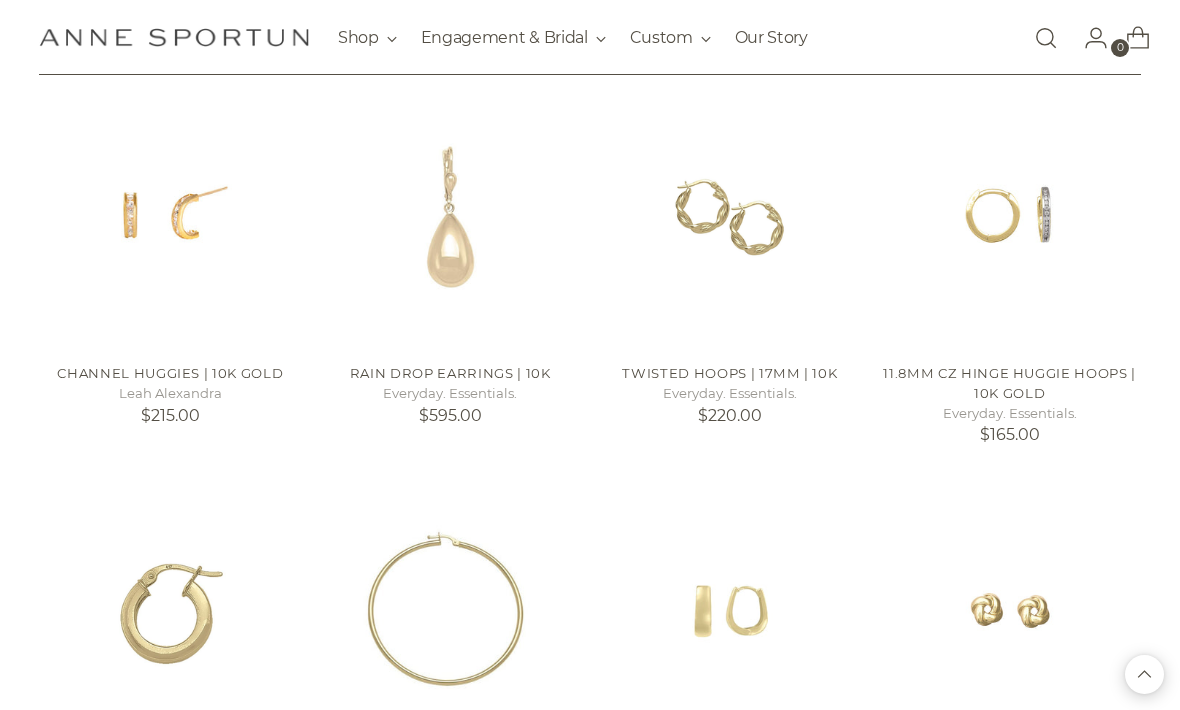 scroll, scrollTop: 23669, scrollLeft: 0, axis: vertical 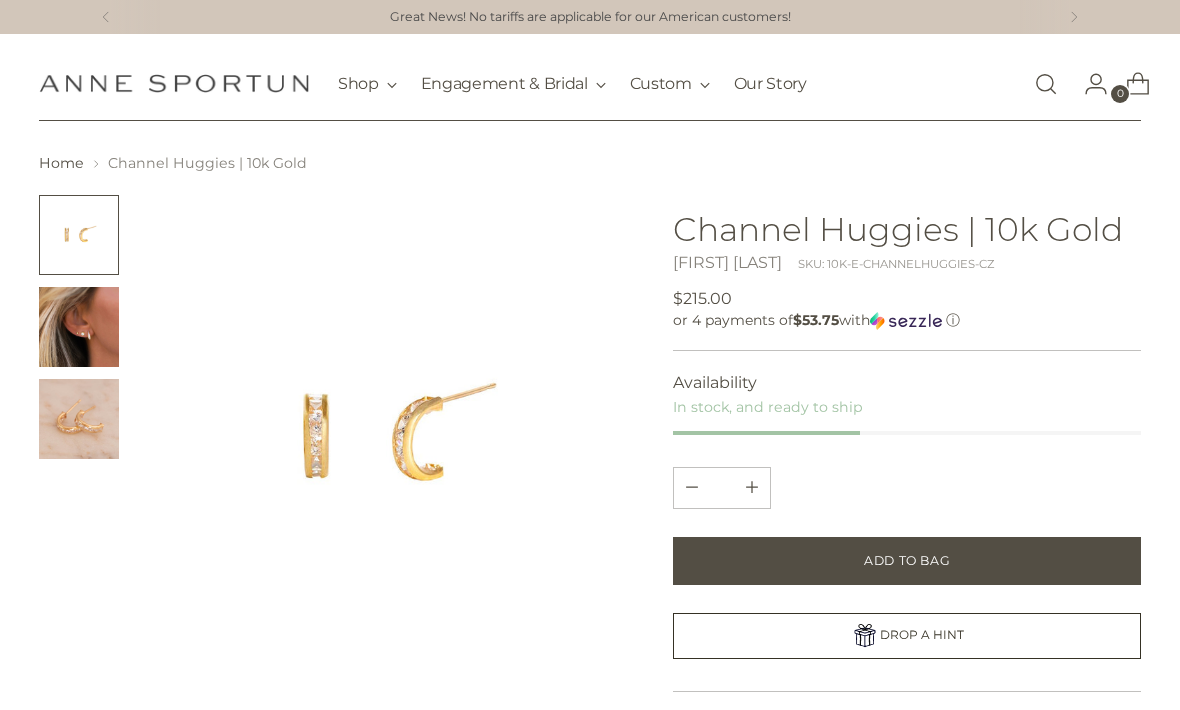 click at bounding box center (79, 327) 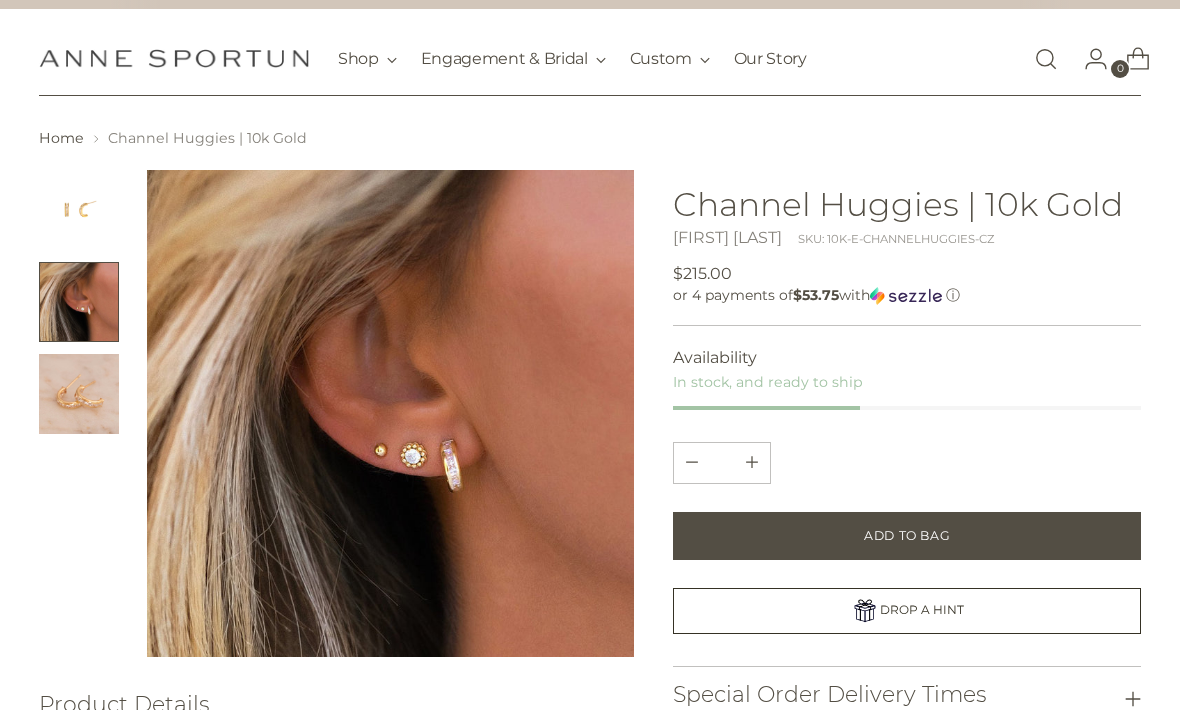 scroll, scrollTop: 0, scrollLeft: 0, axis: both 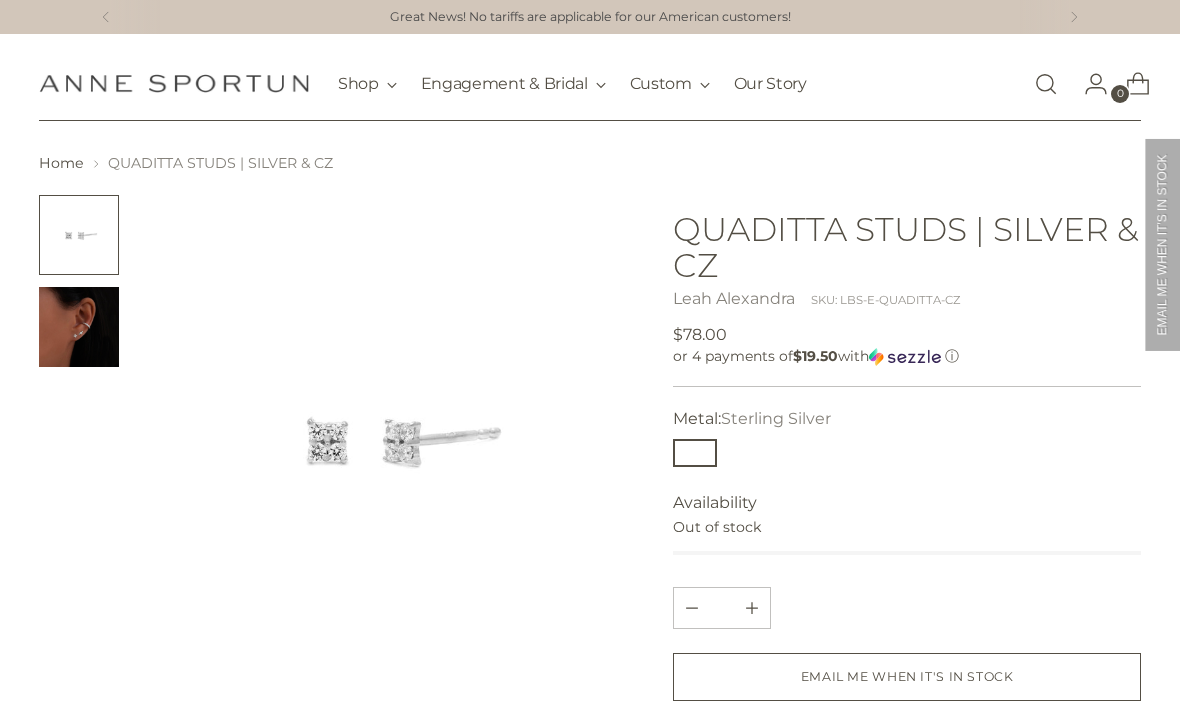 click at bounding box center (79, 327) 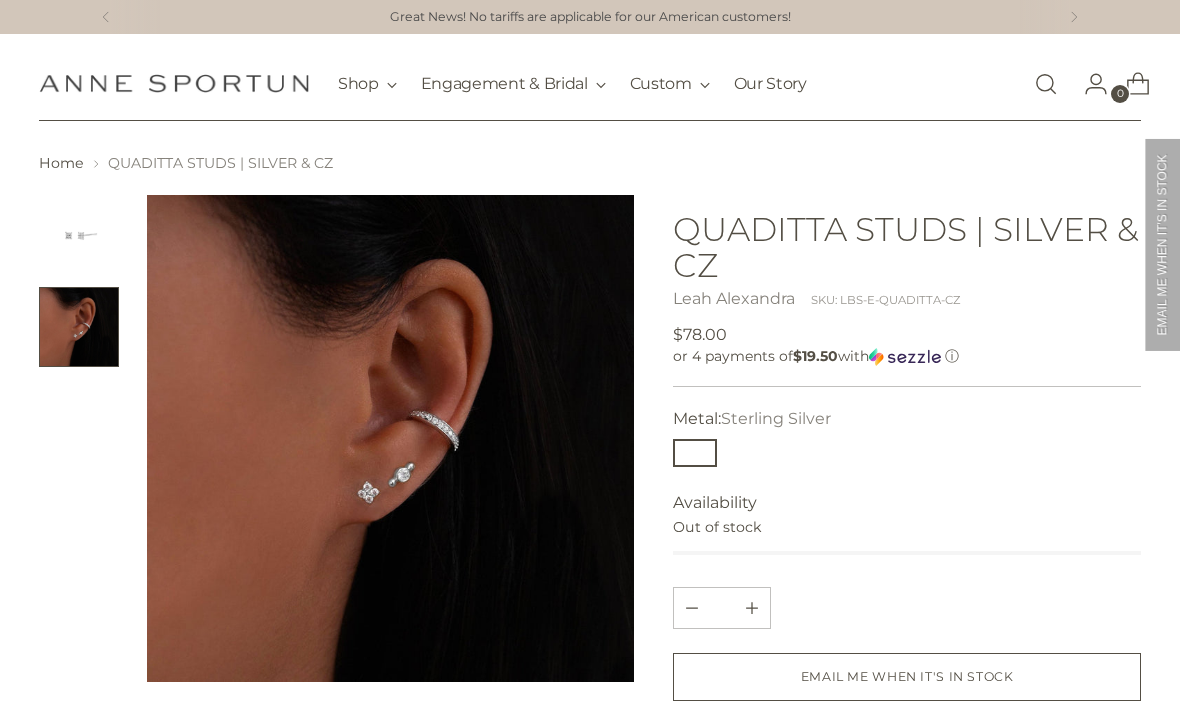 click at bounding box center [79, 327] 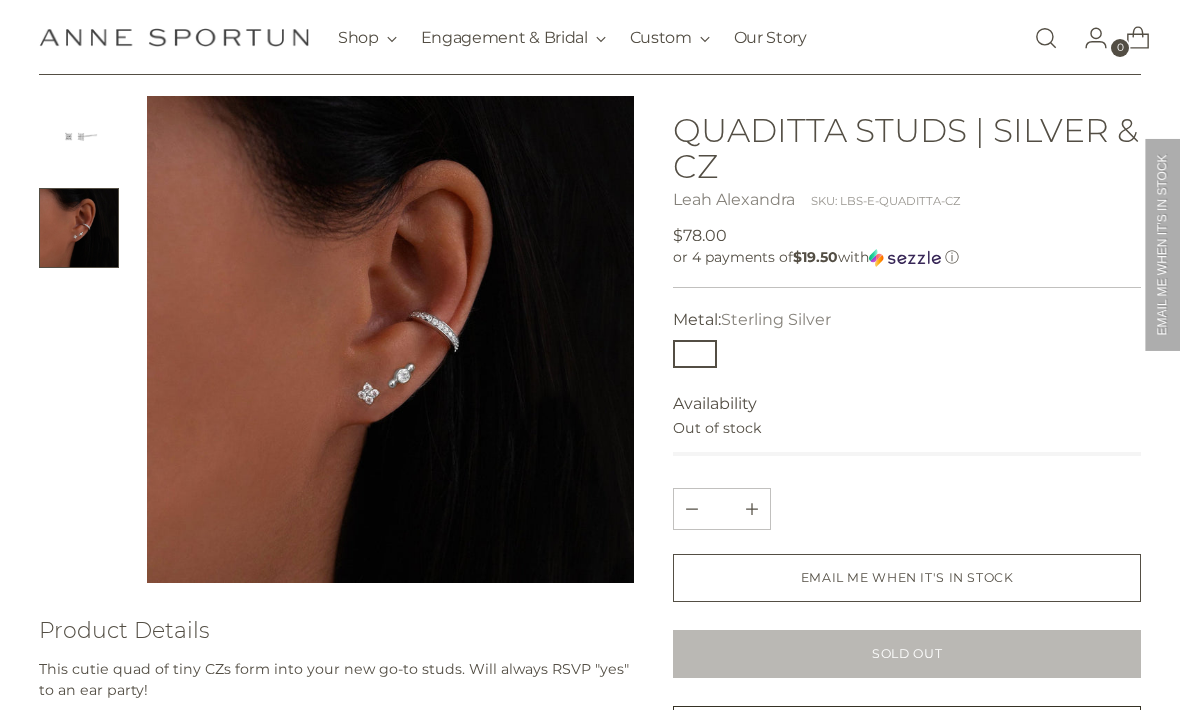 scroll, scrollTop: 0, scrollLeft: 0, axis: both 